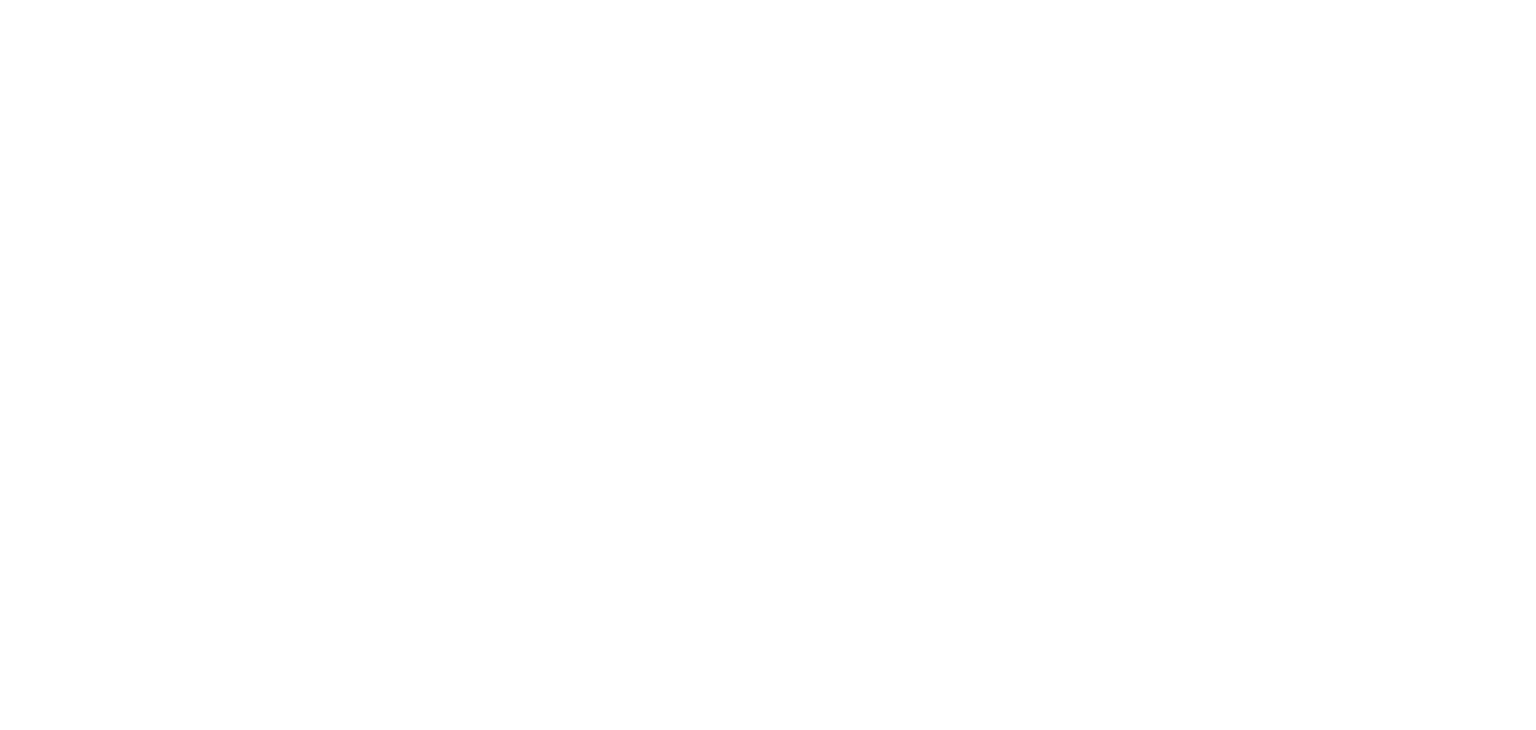scroll, scrollTop: 0, scrollLeft: 0, axis: both 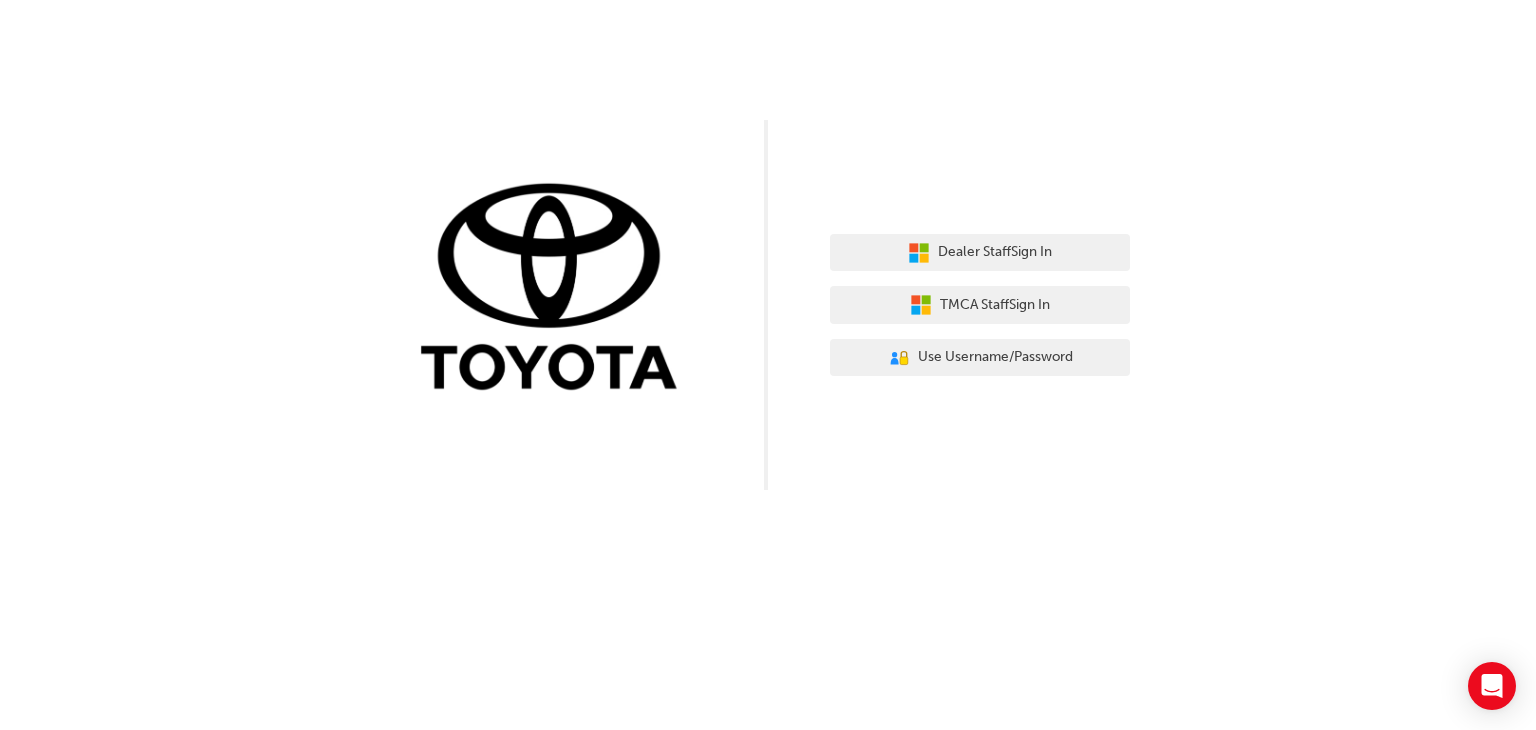 click on "Dealer Staff  Sign In TMCA Staff  Sign In User Authentication Icon - Blue Person, Gold Lock     Use Username/Password" at bounding box center [980, 305] 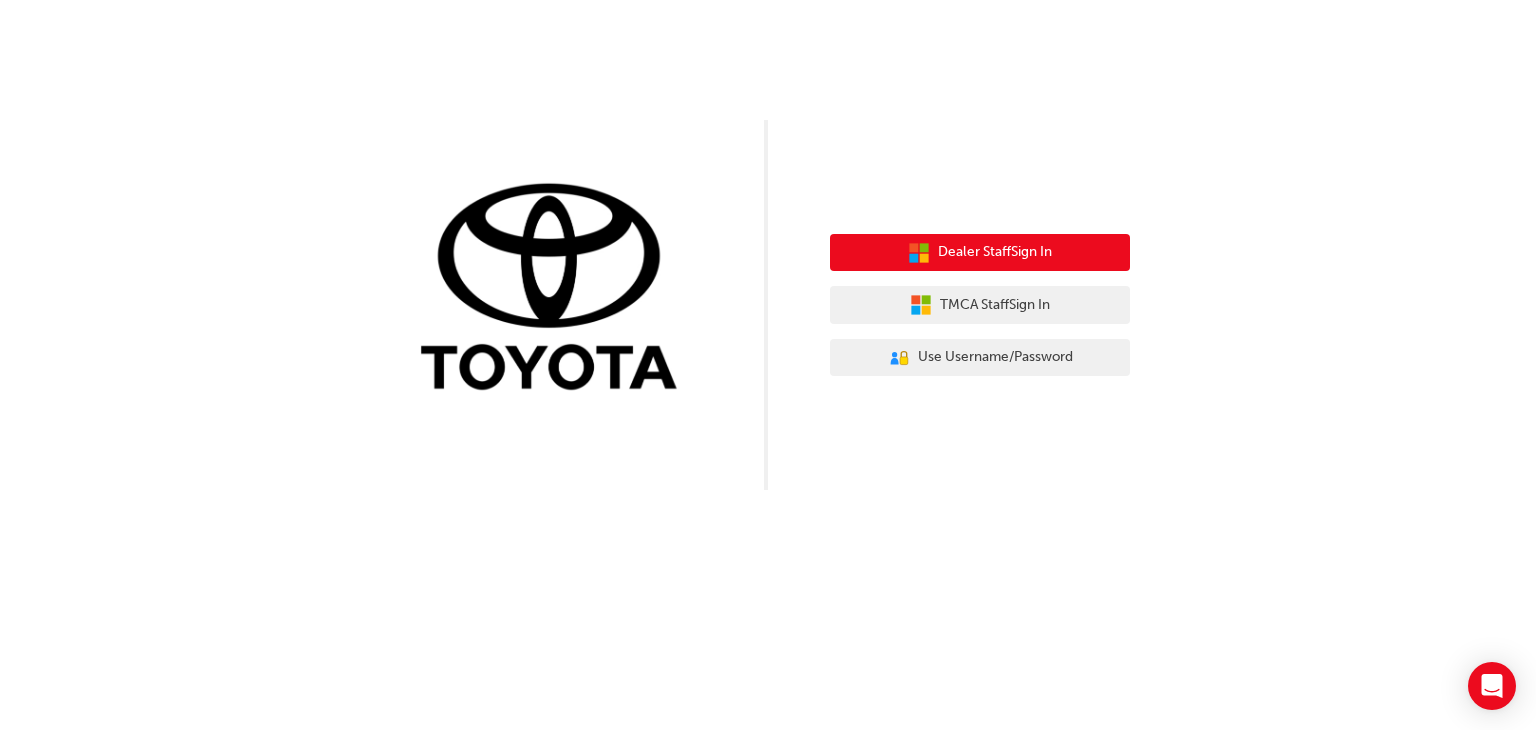 click on "Dealer Staff  Sign In" at bounding box center [980, 253] 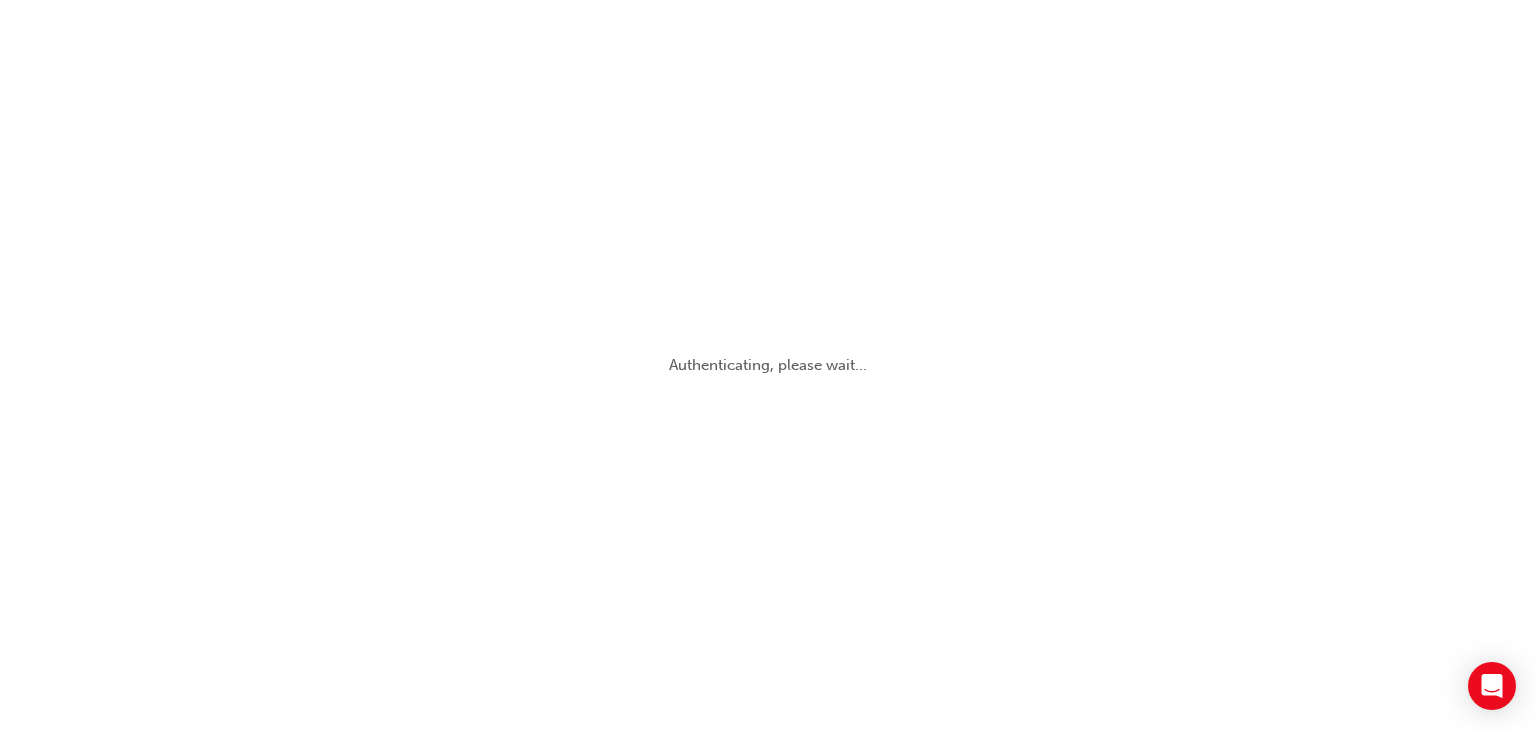 scroll, scrollTop: 0, scrollLeft: 0, axis: both 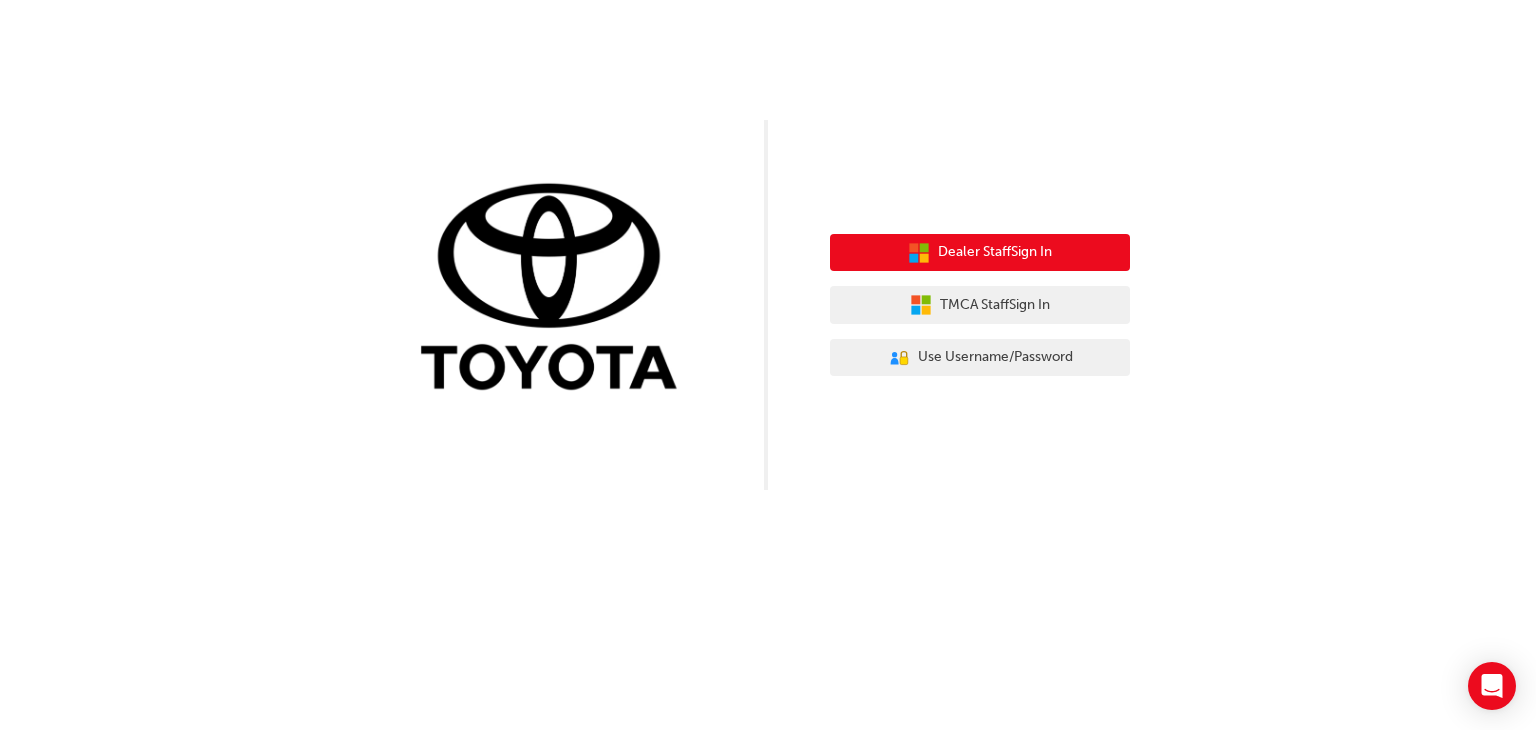 click on "Dealer Staff  Sign In" at bounding box center (995, 252) 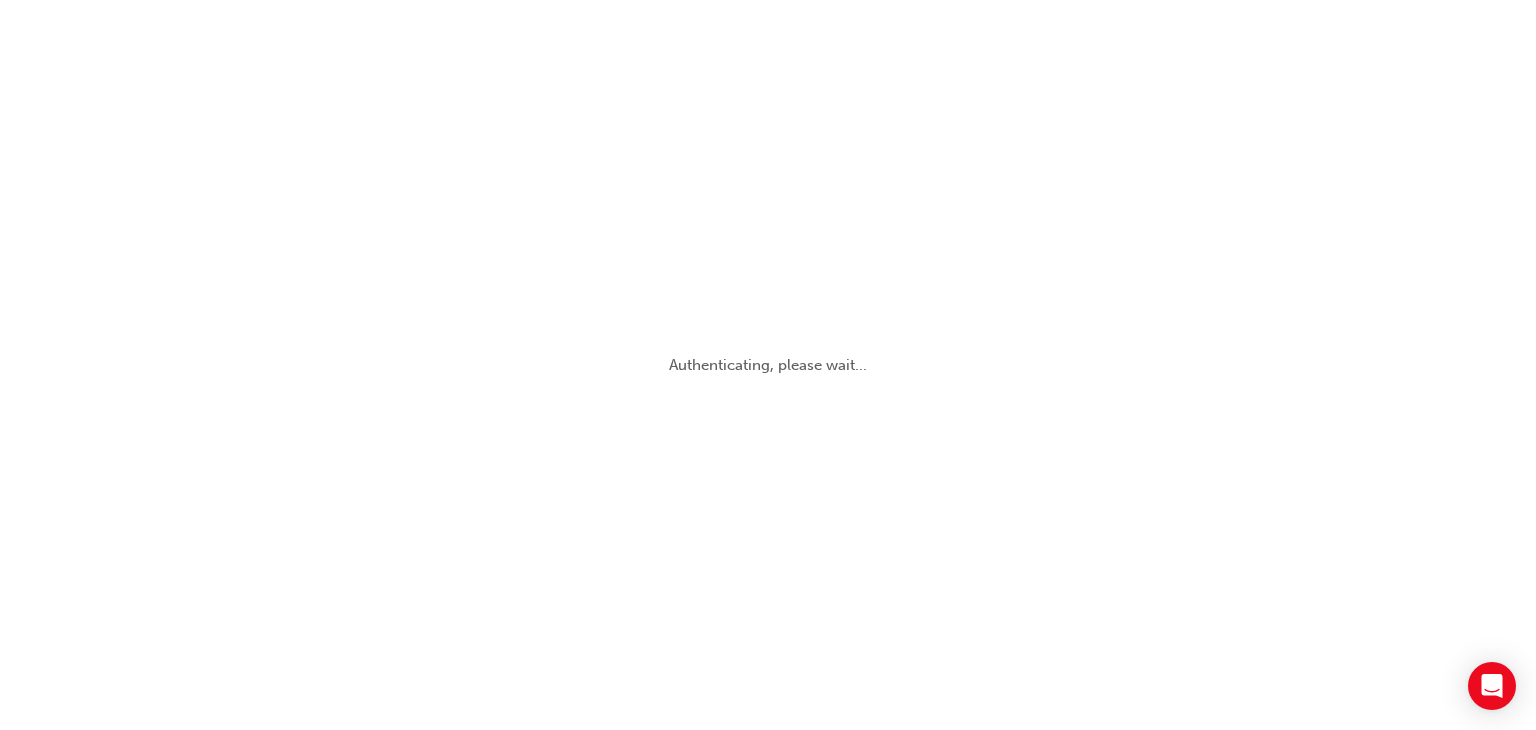 scroll, scrollTop: 0, scrollLeft: 0, axis: both 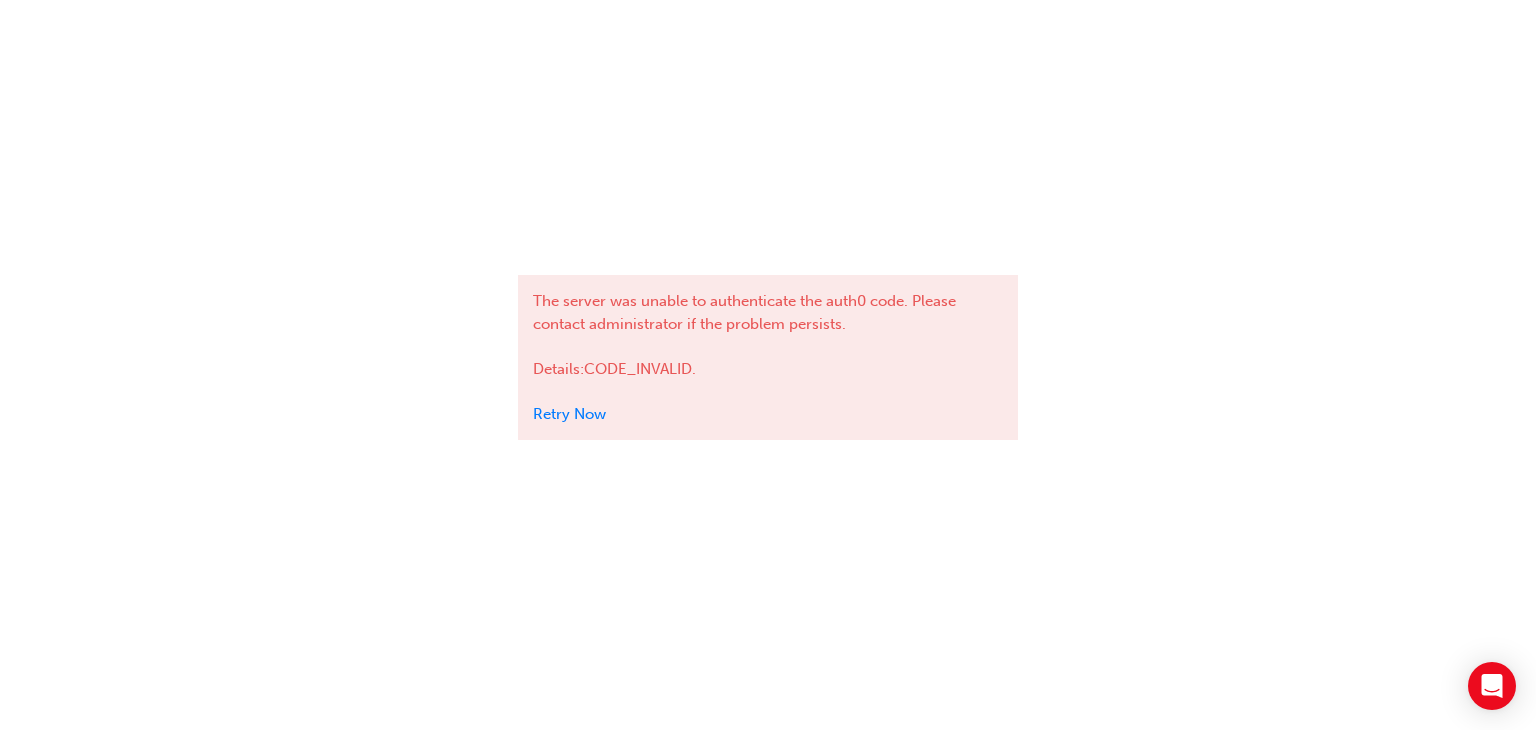 click on "Retry Now" at bounding box center [569, 414] 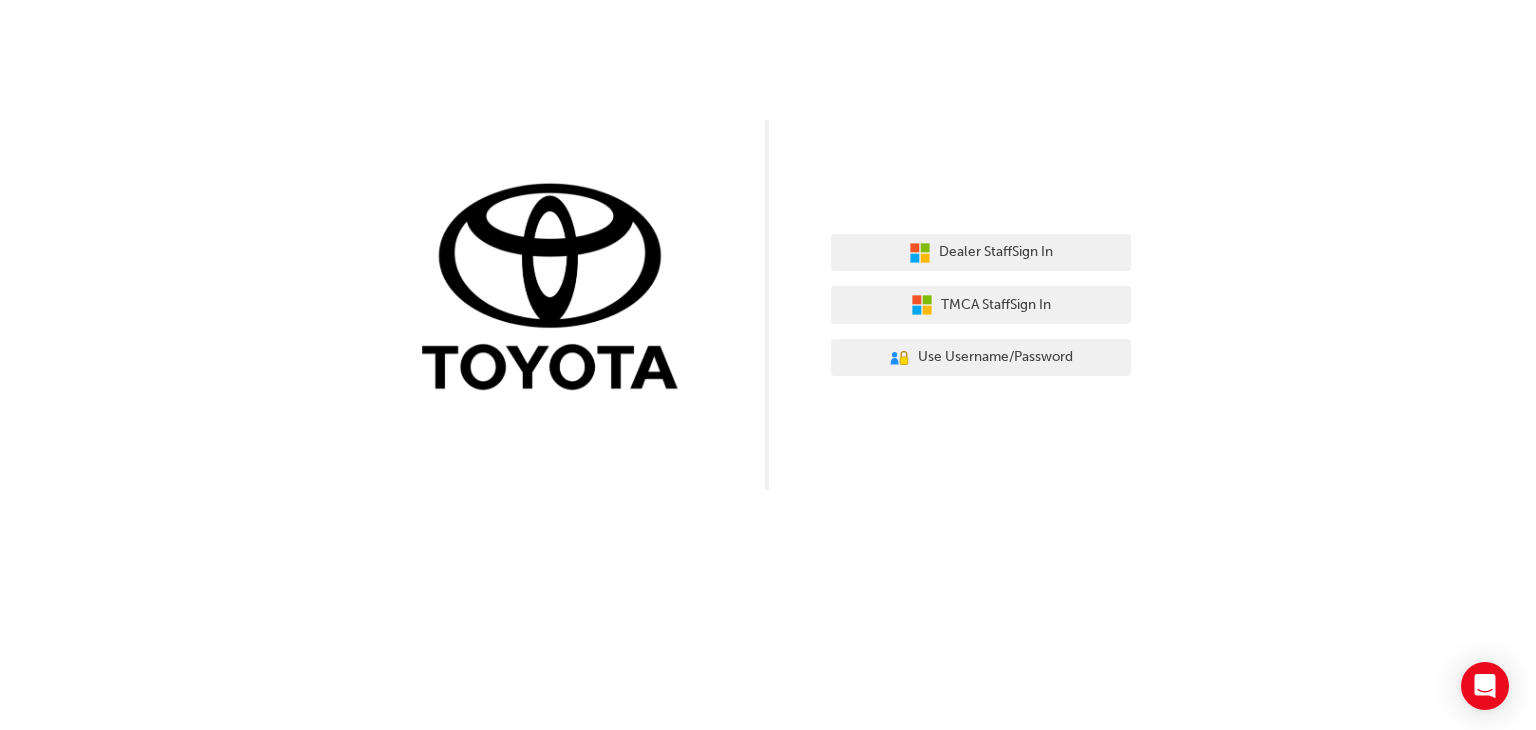 scroll, scrollTop: 0, scrollLeft: 0, axis: both 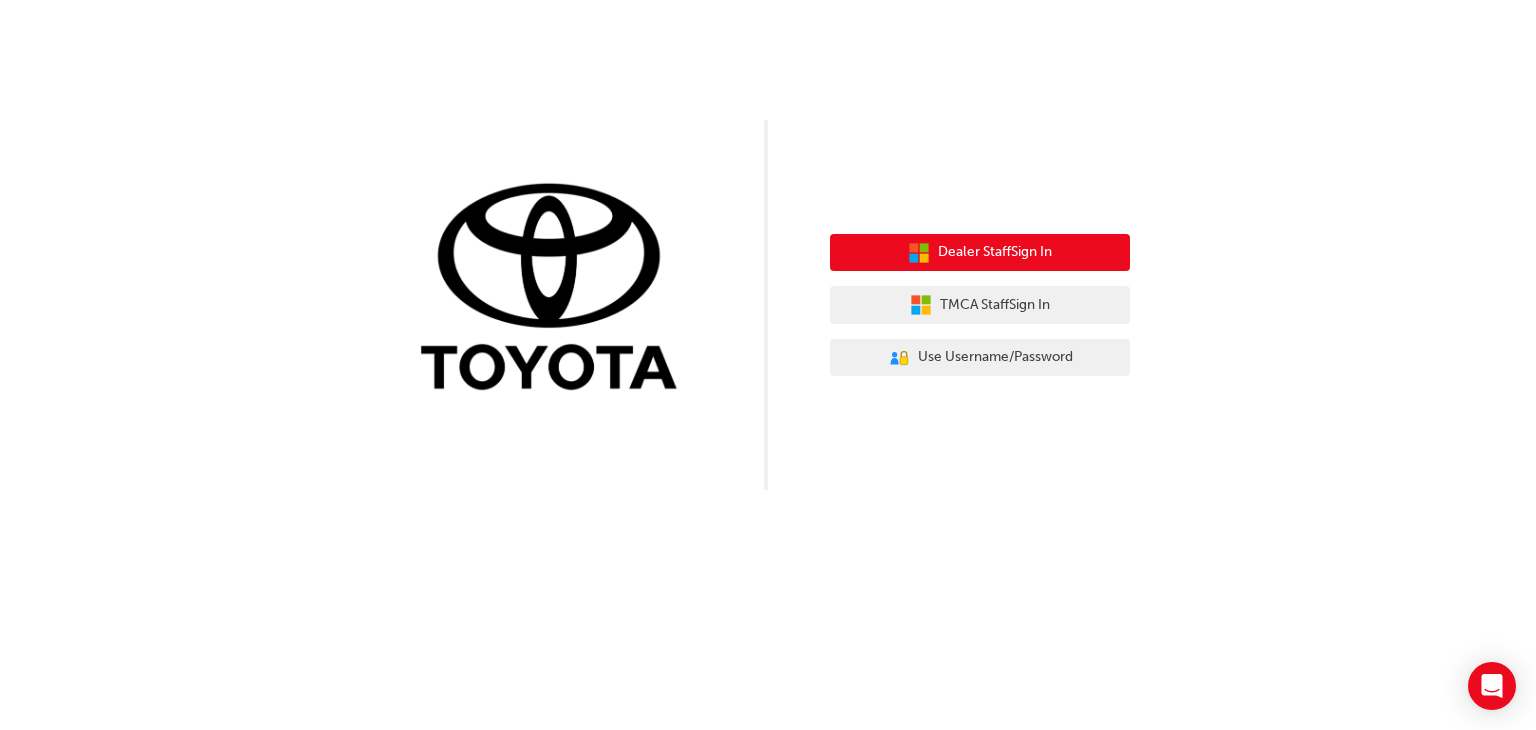 click on "Dealer Staff  Sign In" at bounding box center (980, 253) 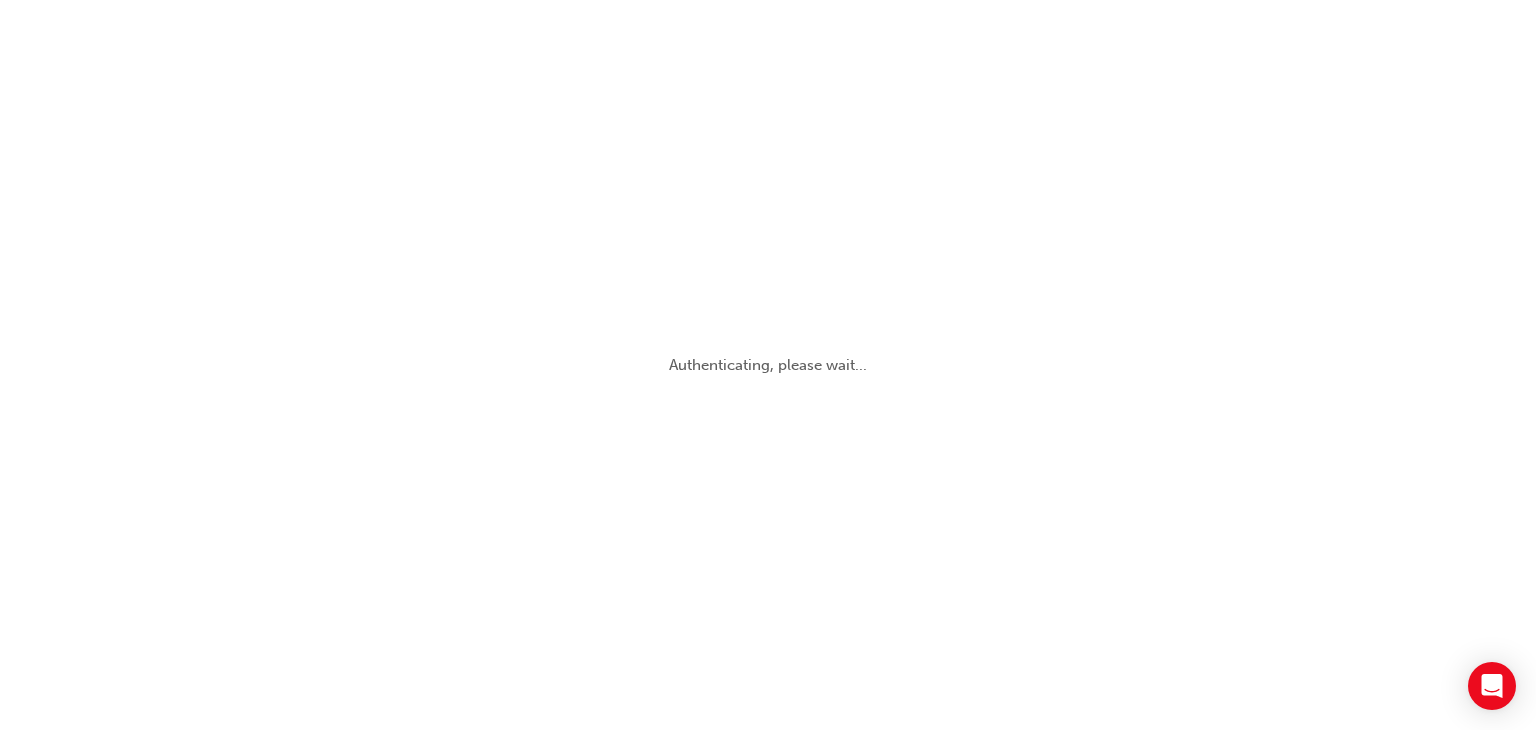 scroll, scrollTop: 0, scrollLeft: 0, axis: both 